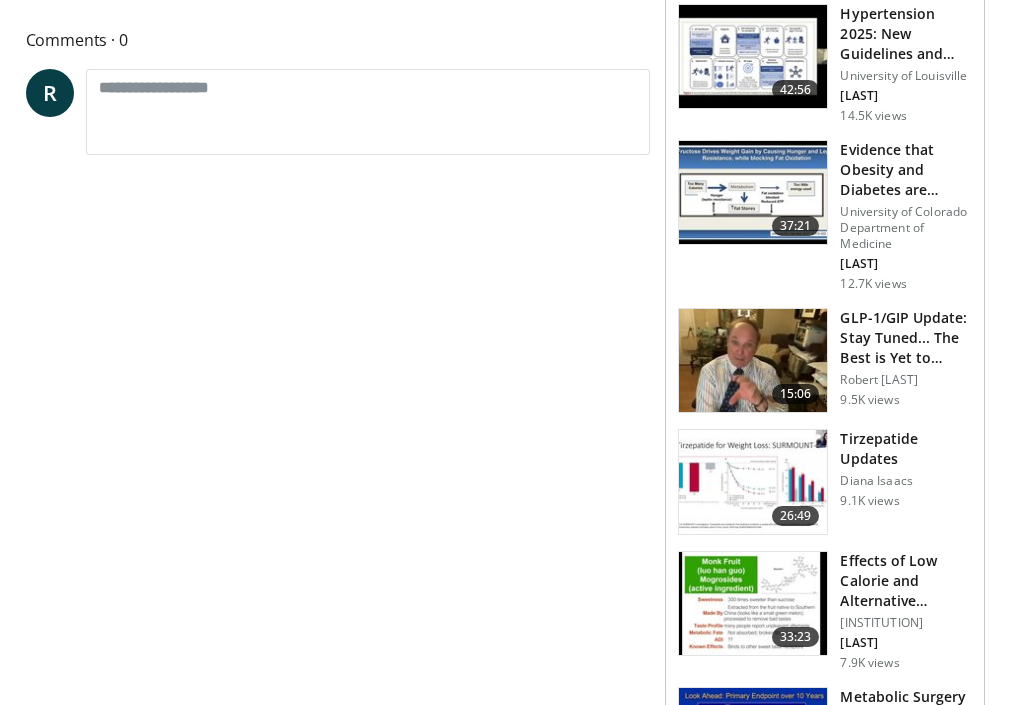 scroll, scrollTop: 837, scrollLeft: 0, axis: vertical 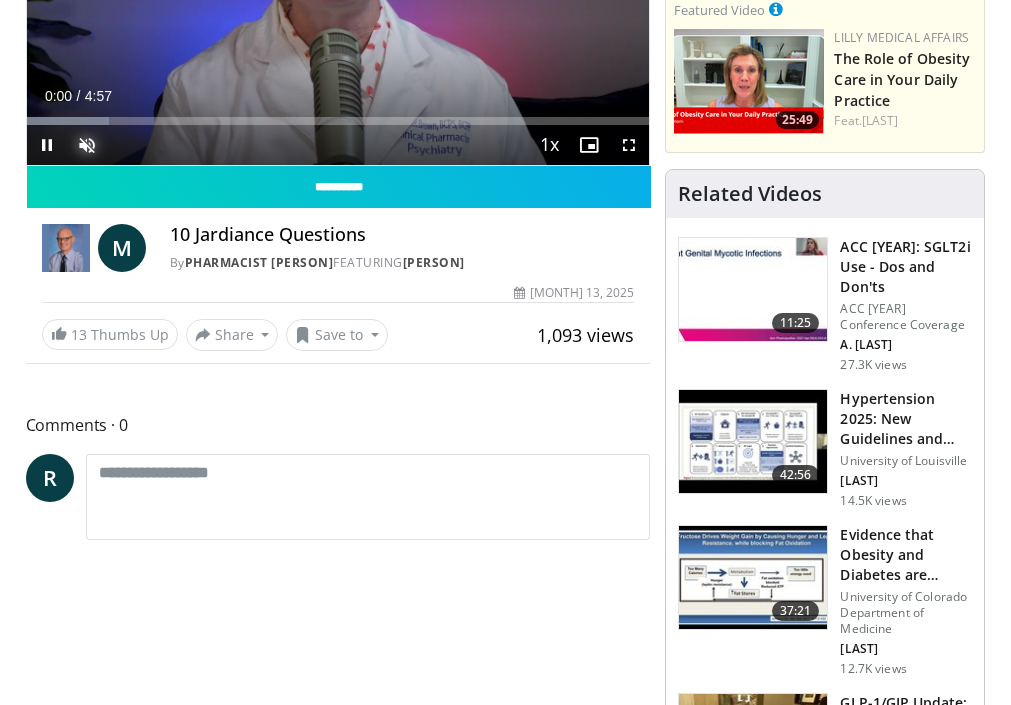 click at bounding box center (87, 145) 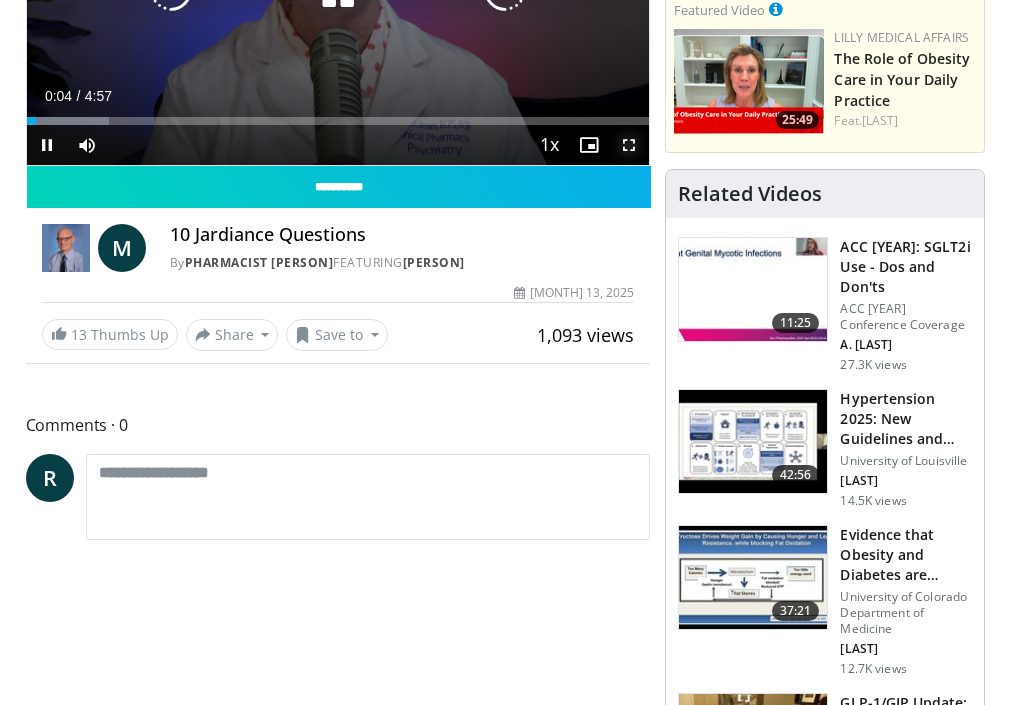 click at bounding box center (629, 145) 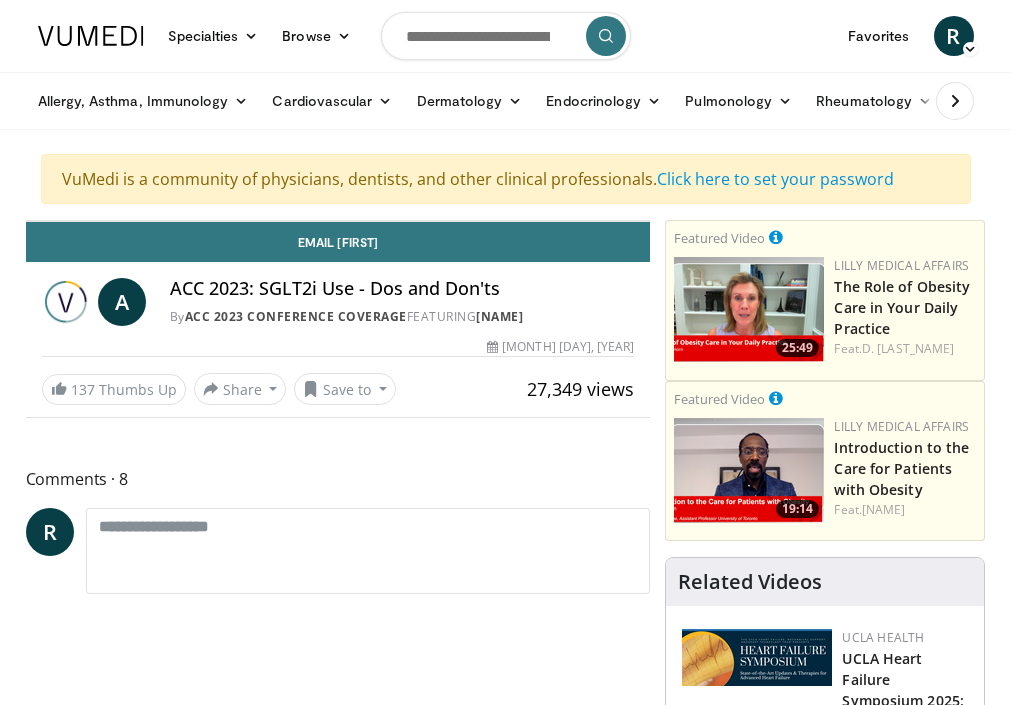 scroll, scrollTop: 0, scrollLeft: 0, axis: both 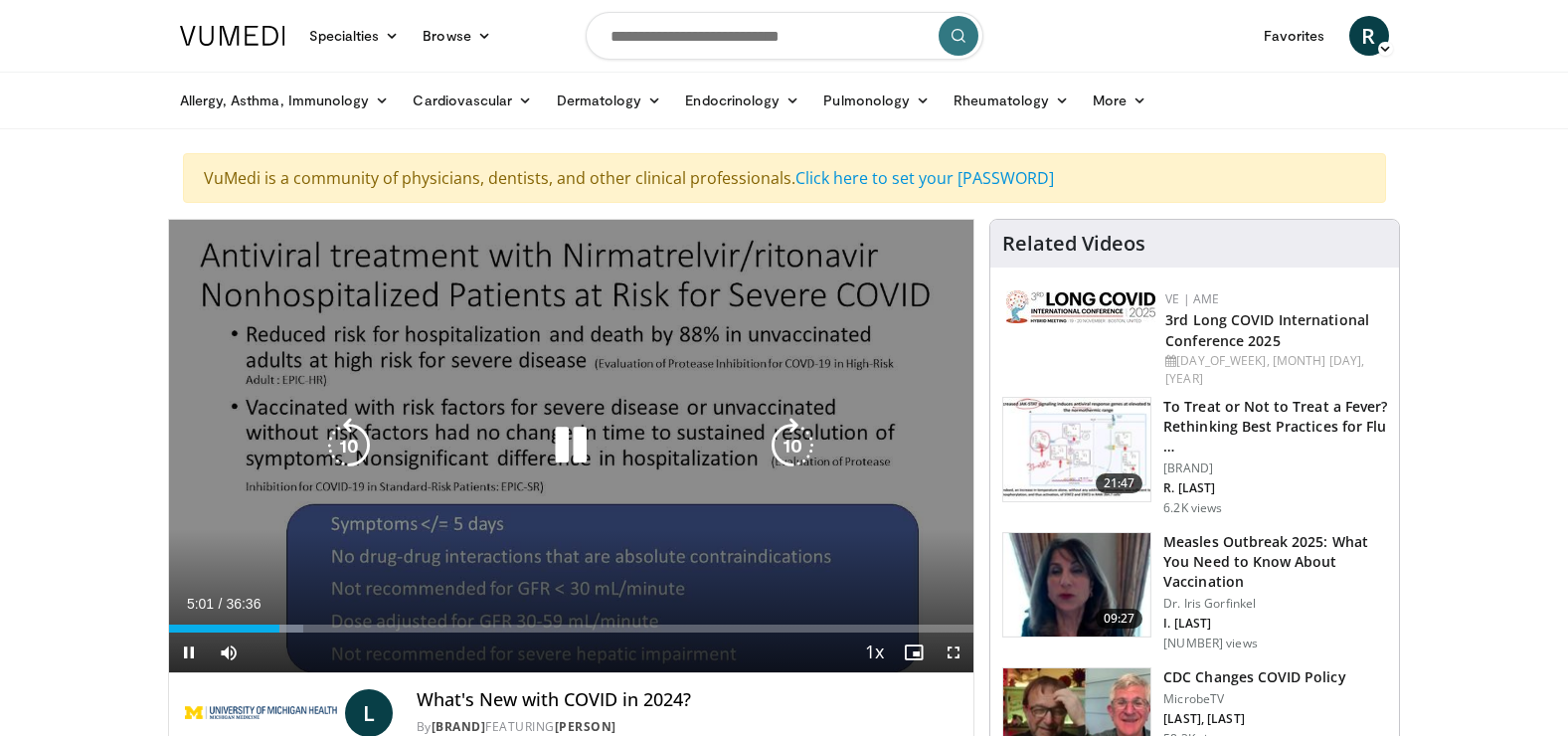 click at bounding box center (571, 446) 